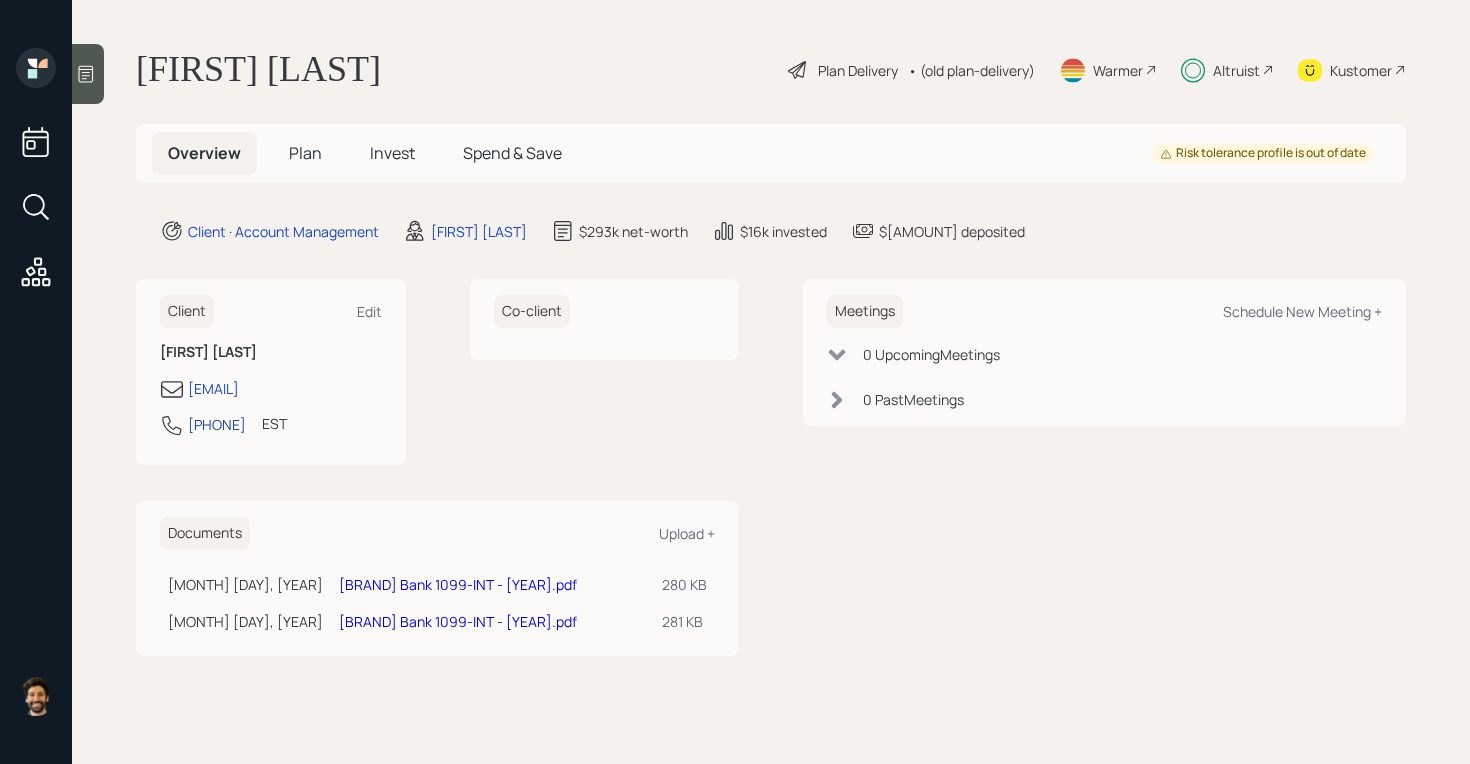 scroll, scrollTop: 0, scrollLeft: 0, axis: both 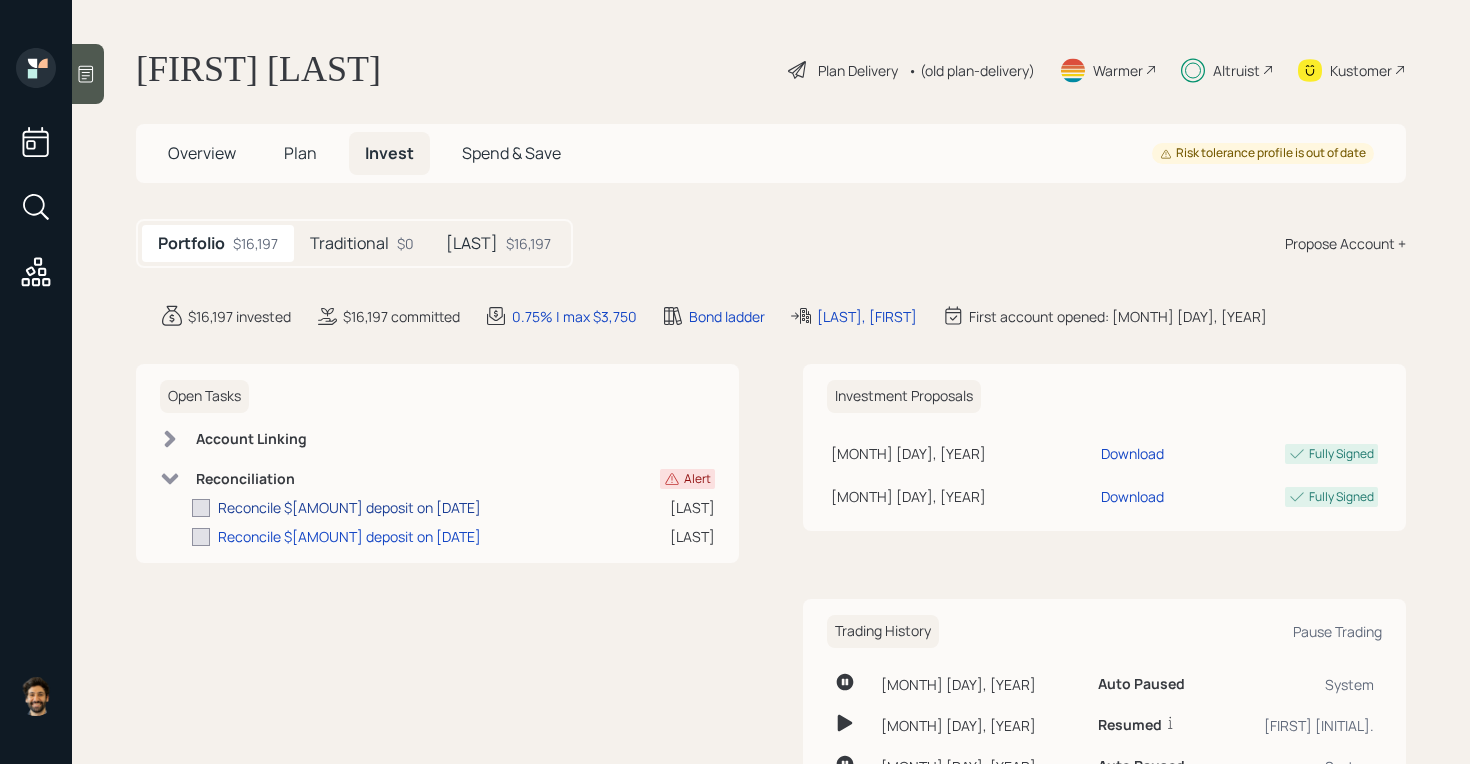 click on "Reconcile $[AMOUNT] deposit on [DATE]" at bounding box center [349, 507] 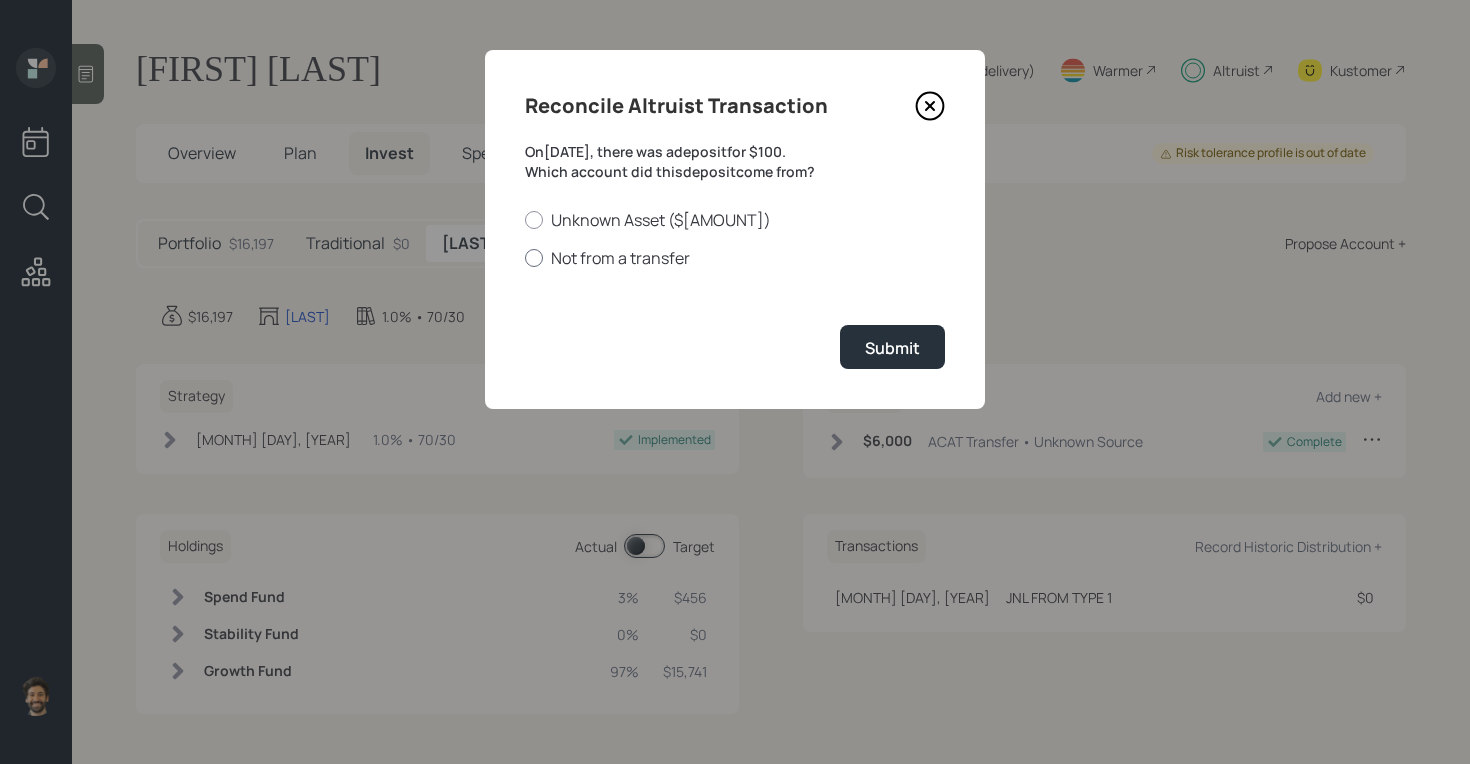 click on "Not from a transfer" at bounding box center [735, 258] 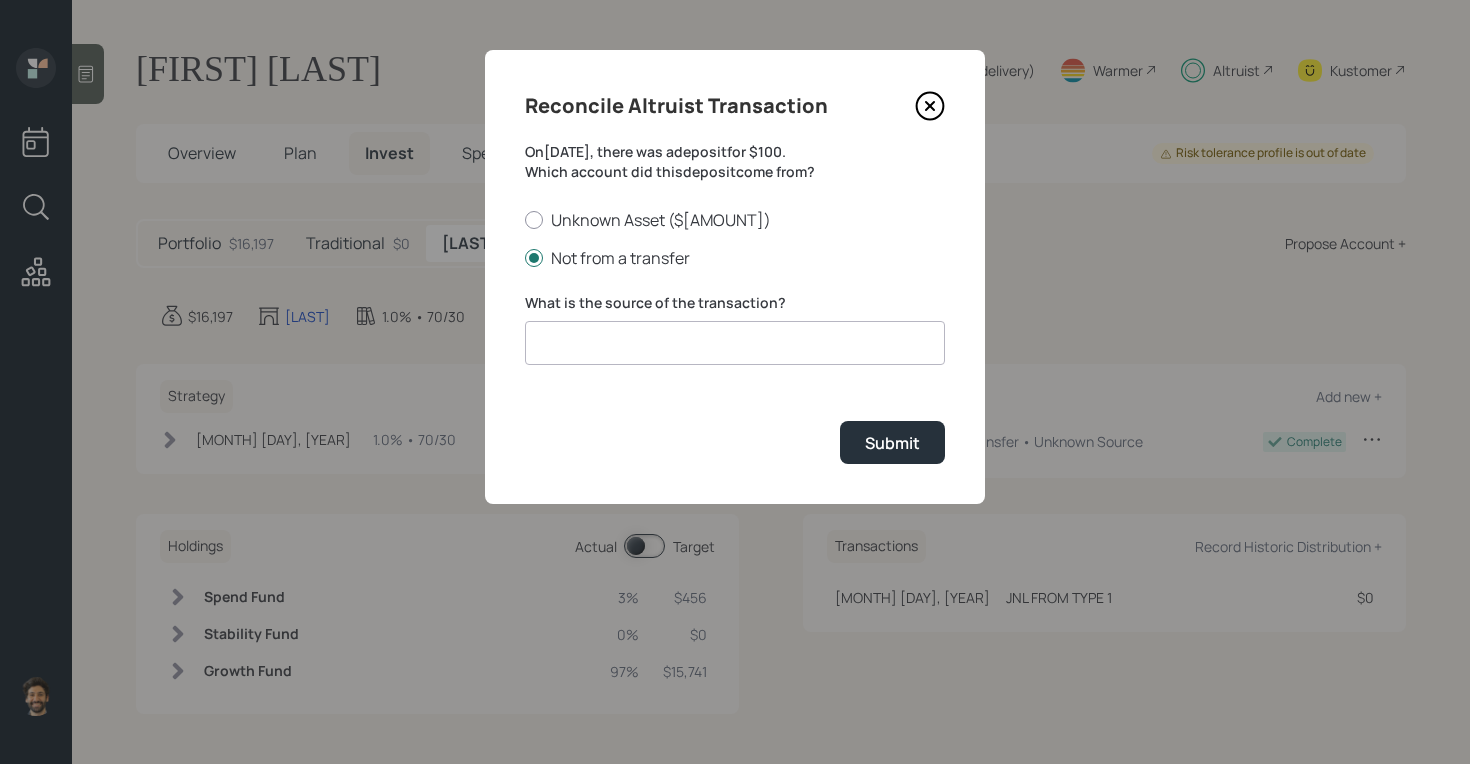 click at bounding box center [735, 343] 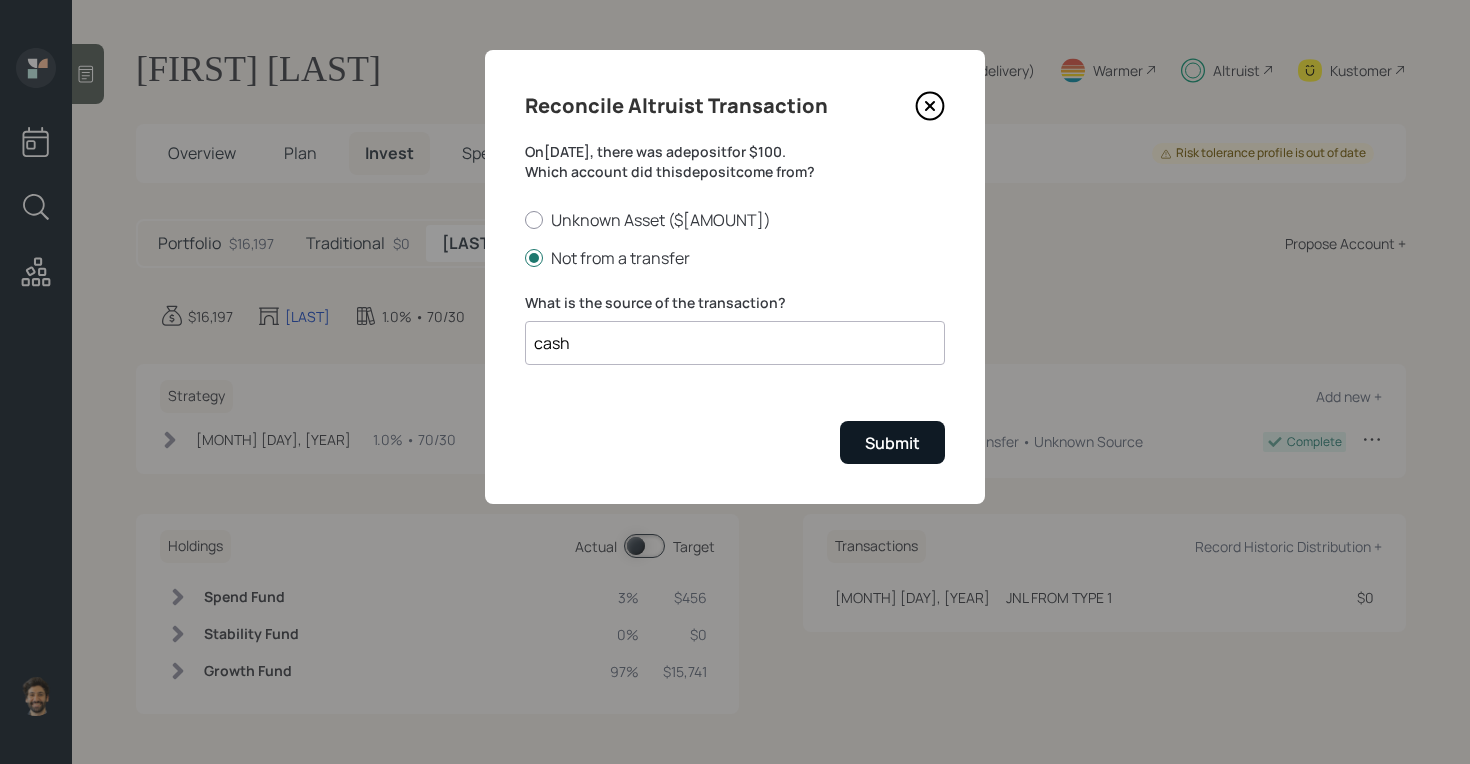 type on "cash" 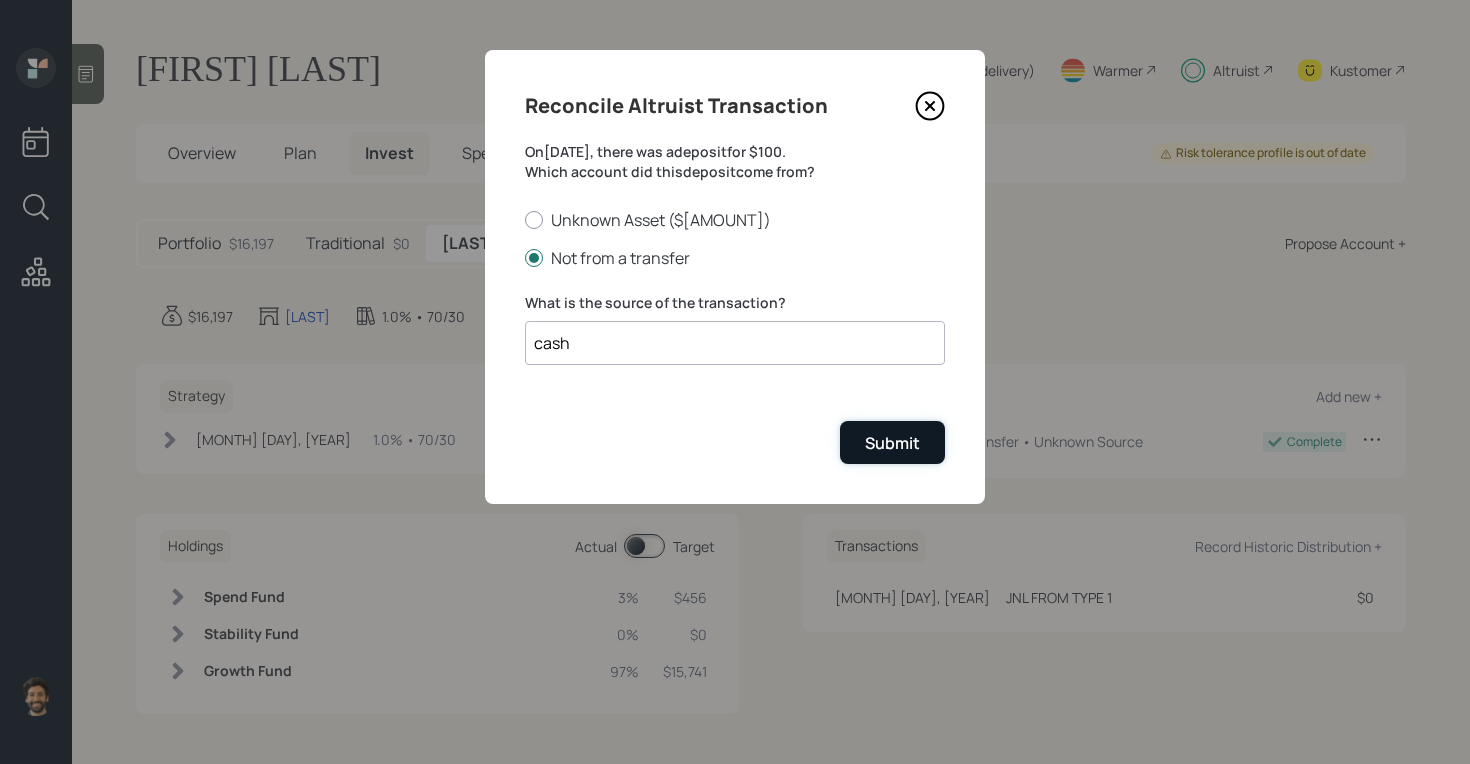 click on "Submit" at bounding box center (892, 443) 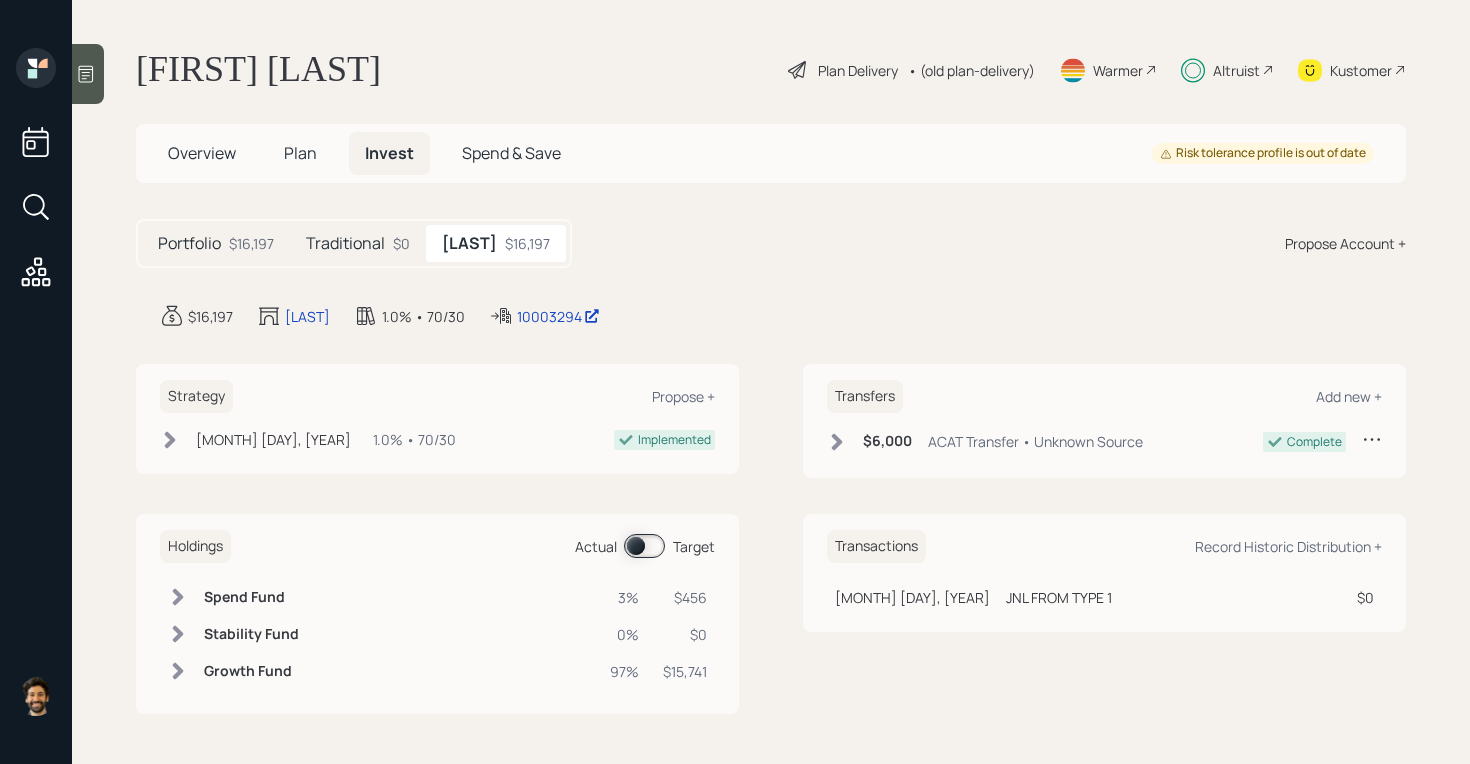 click on "Portfolio $16,197" at bounding box center (216, 243) 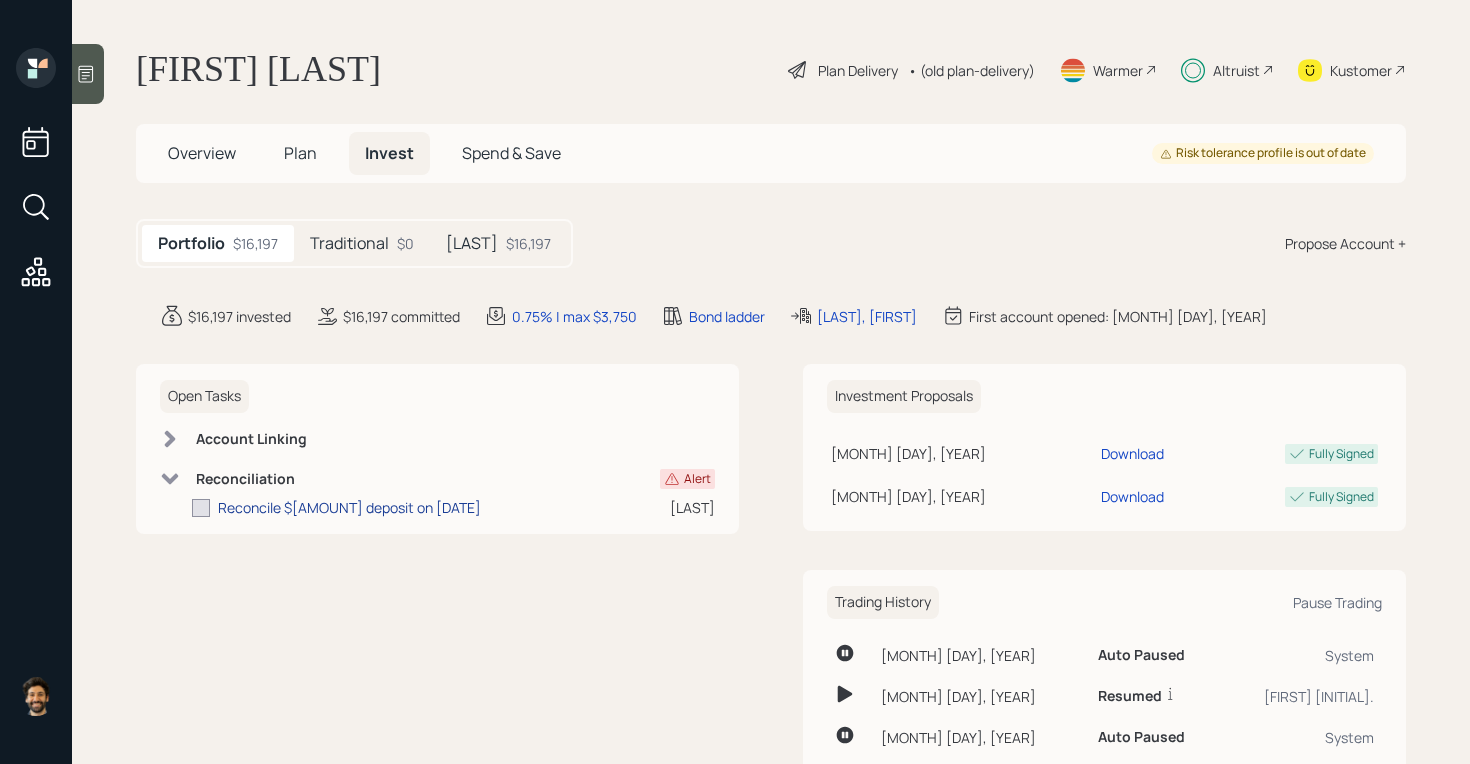 click on "Reconcile $[AMOUNT] deposit on [DATE]" at bounding box center (349, 507) 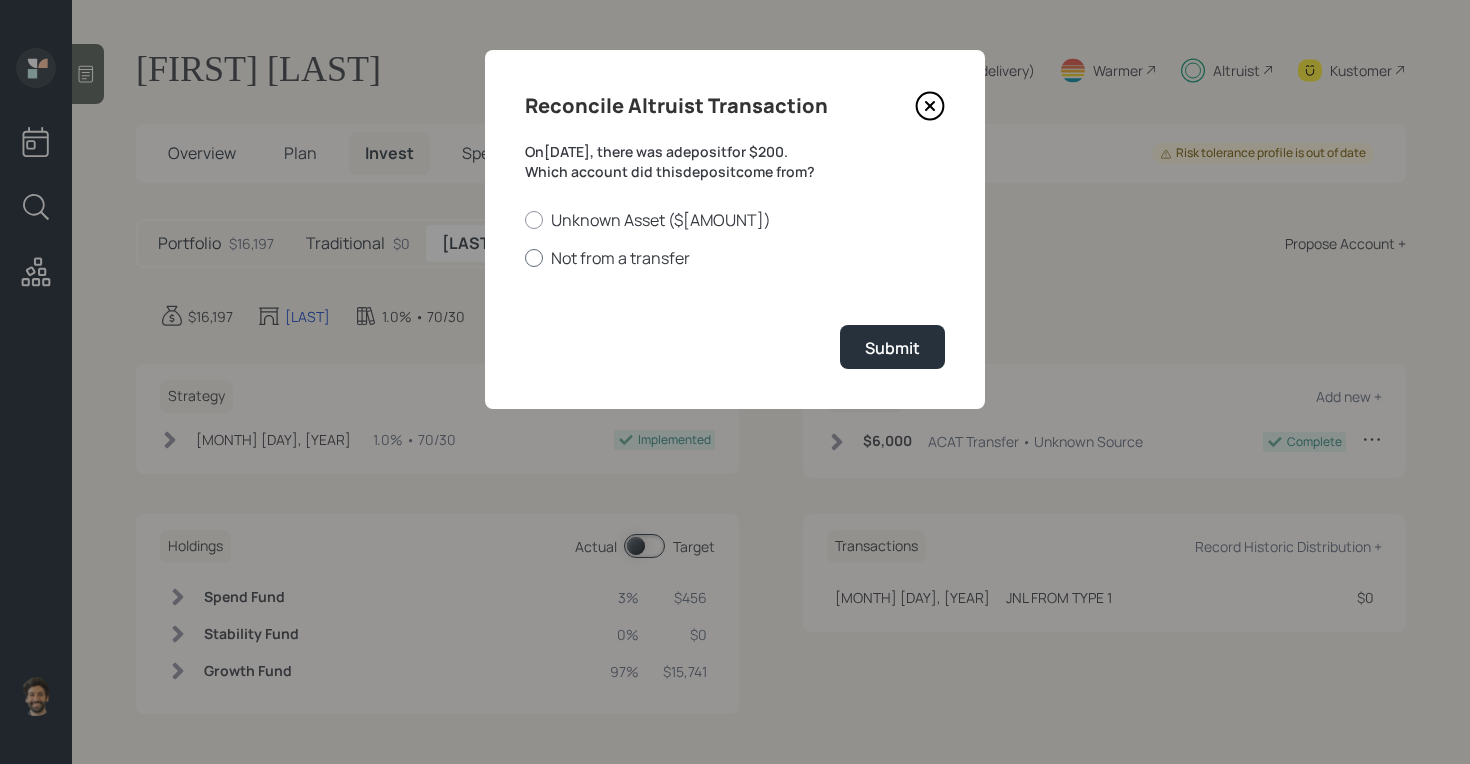 click on "Not from a transfer" at bounding box center (735, 258) 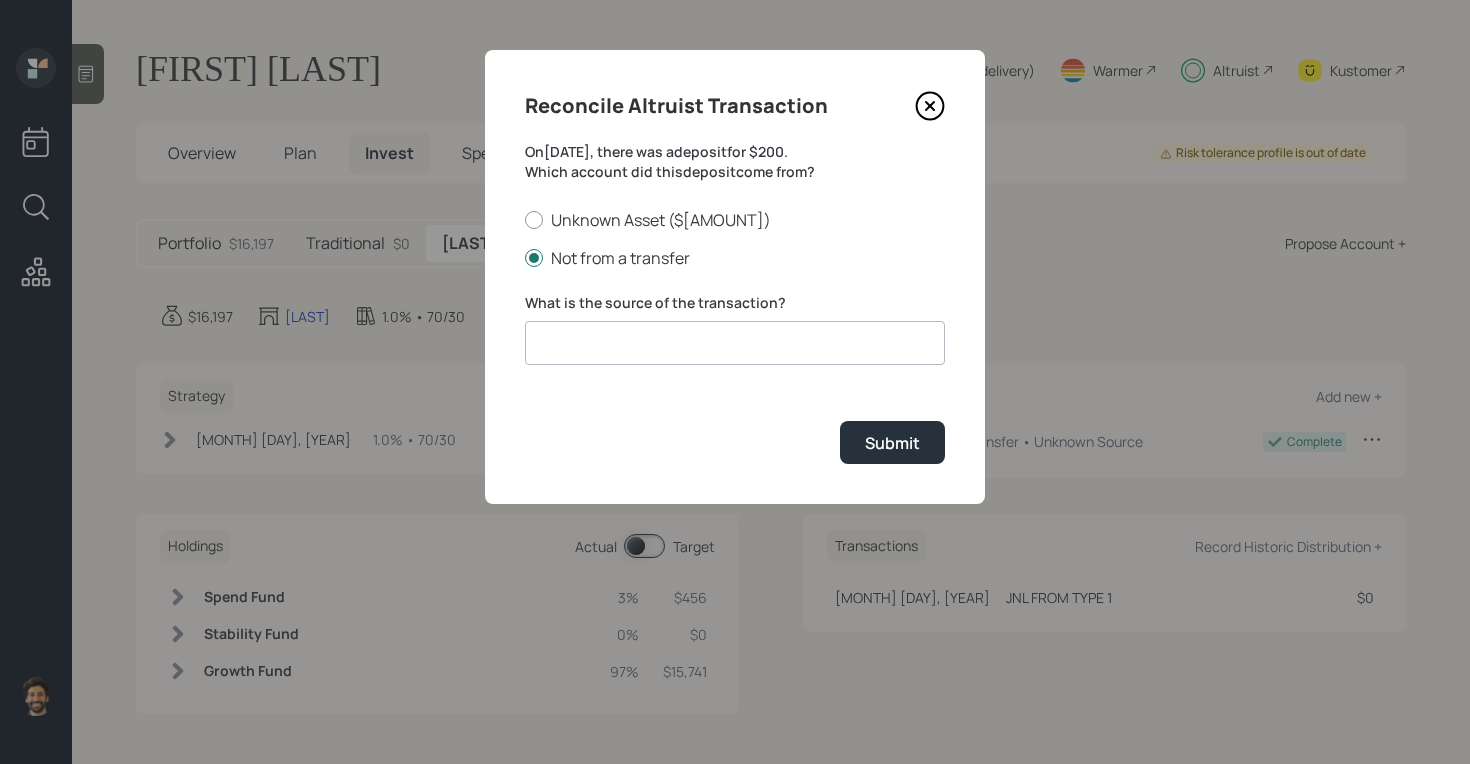 click at bounding box center [735, 343] 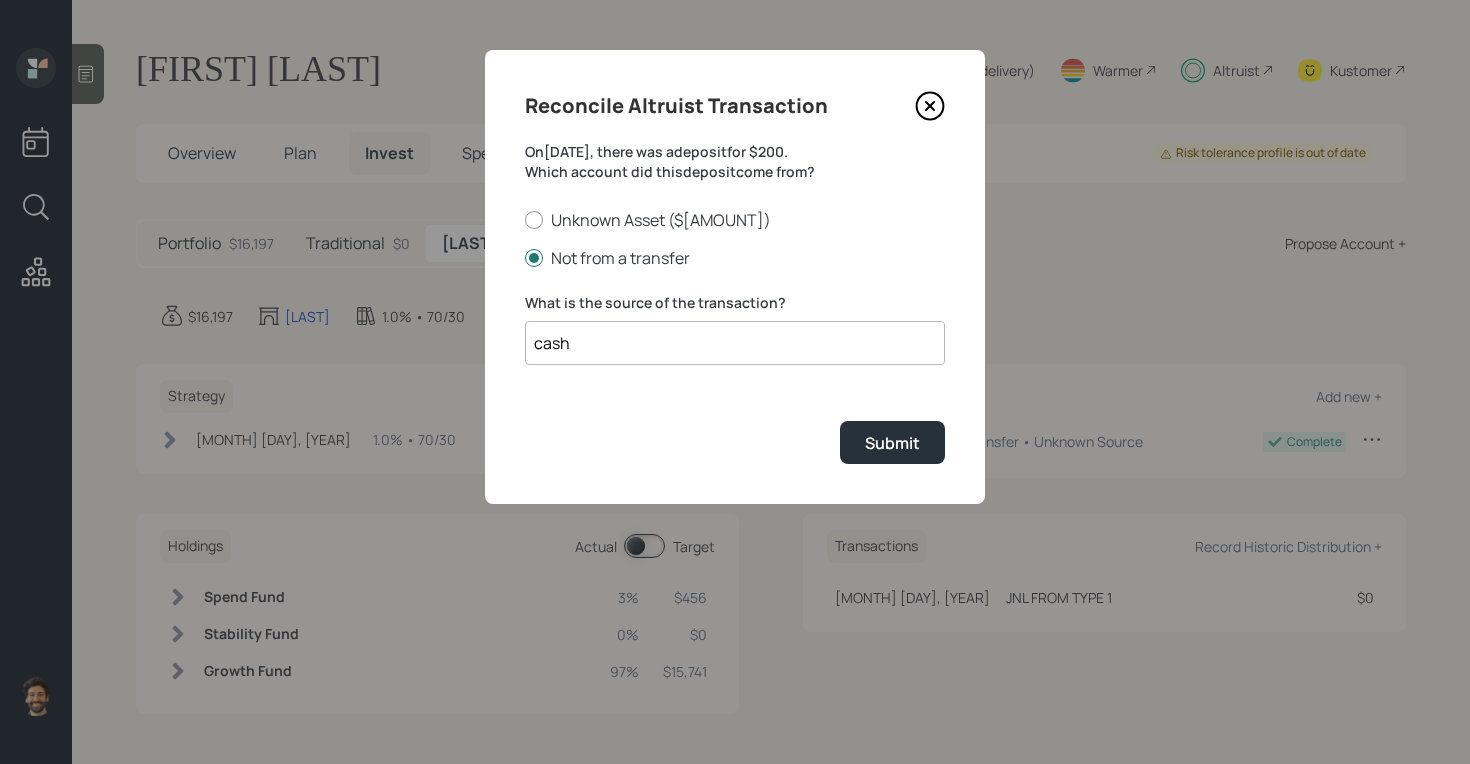 type on "cash" 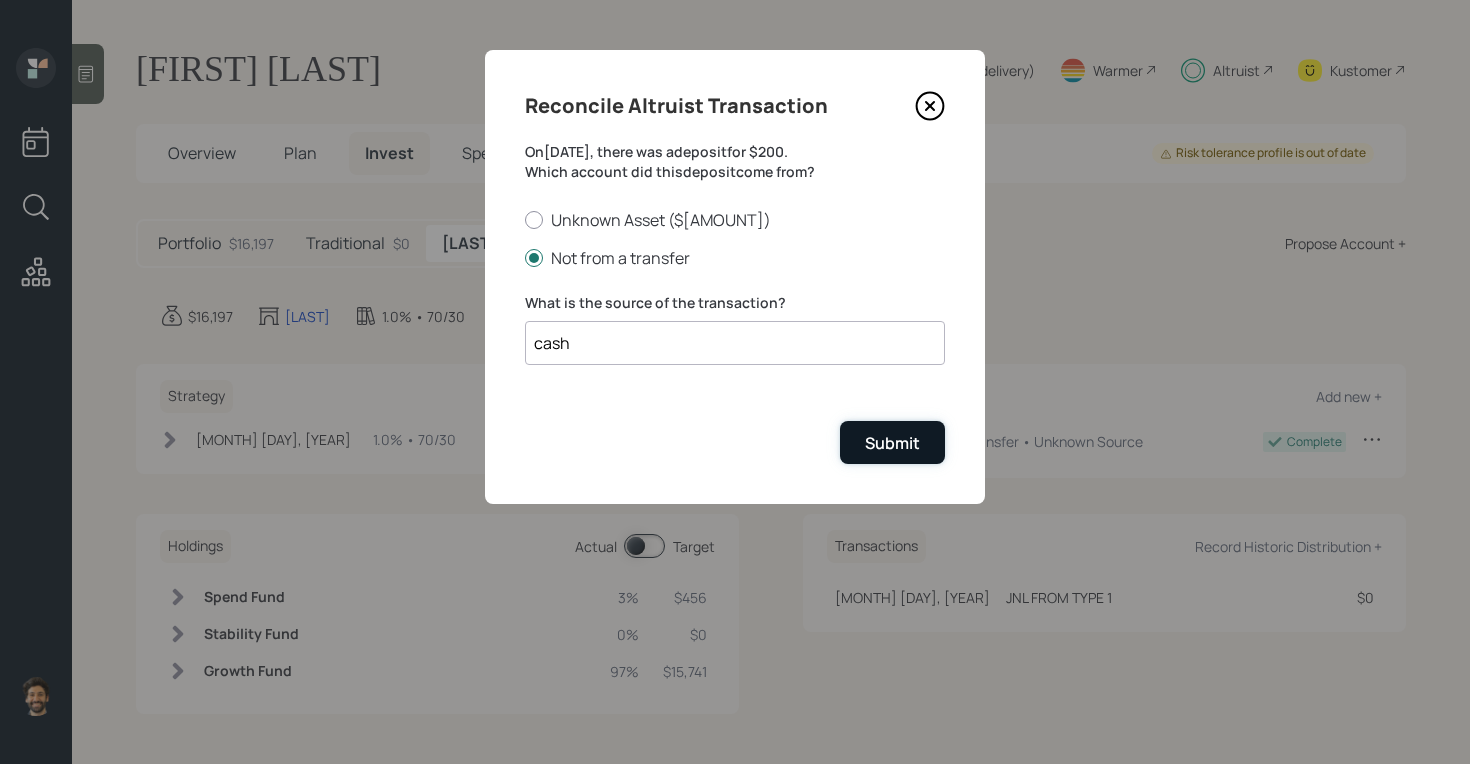 click on "Submit" at bounding box center (892, 443) 